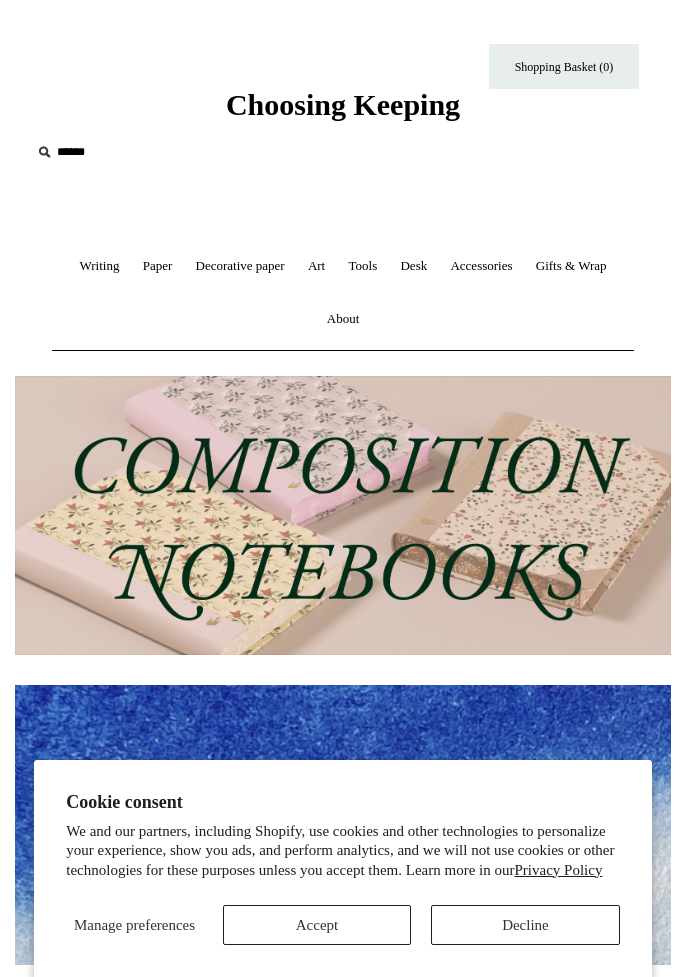 scroll, scrollTop: 0, scrollLeft: 0, axis: both 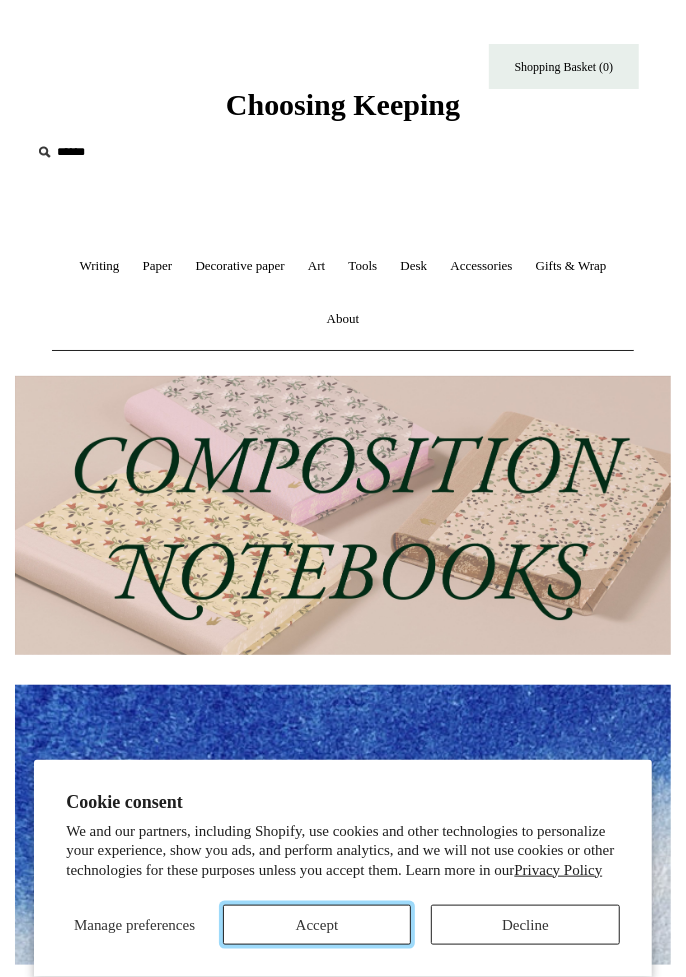 click on "Accept" at bounding box center [317, 925] 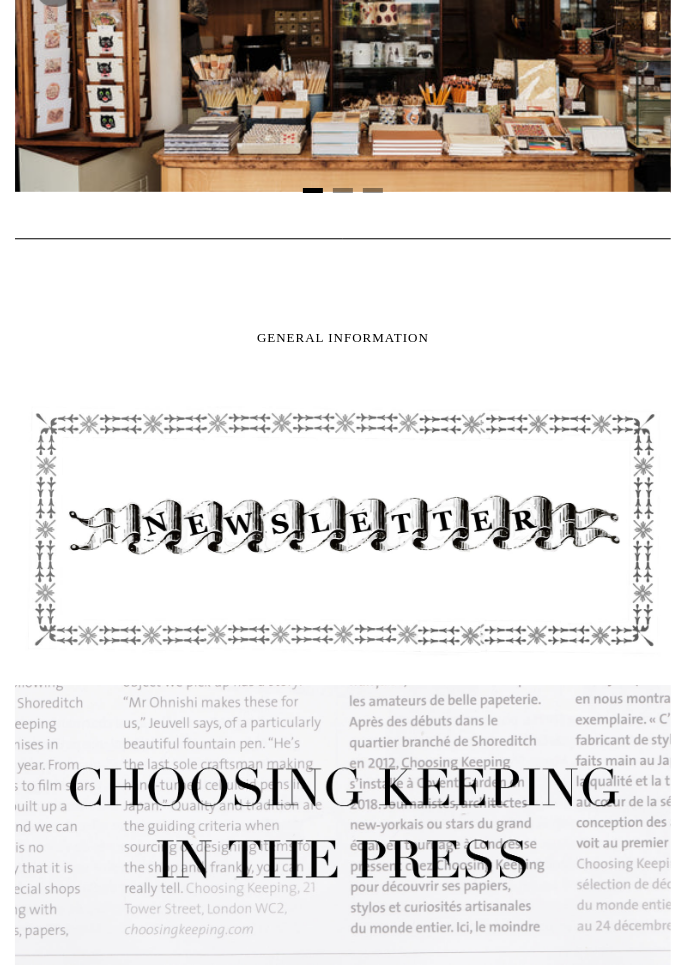 scroll, scrollTop: 1539, scrollLeft: 0, axis: vertical 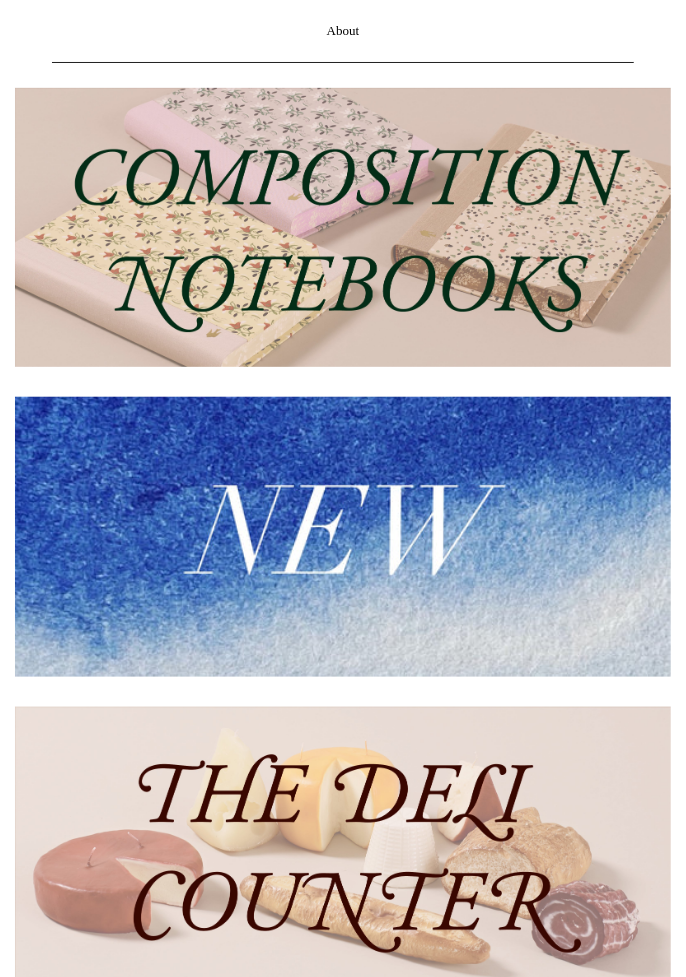 click at bounding box center (343, 536) 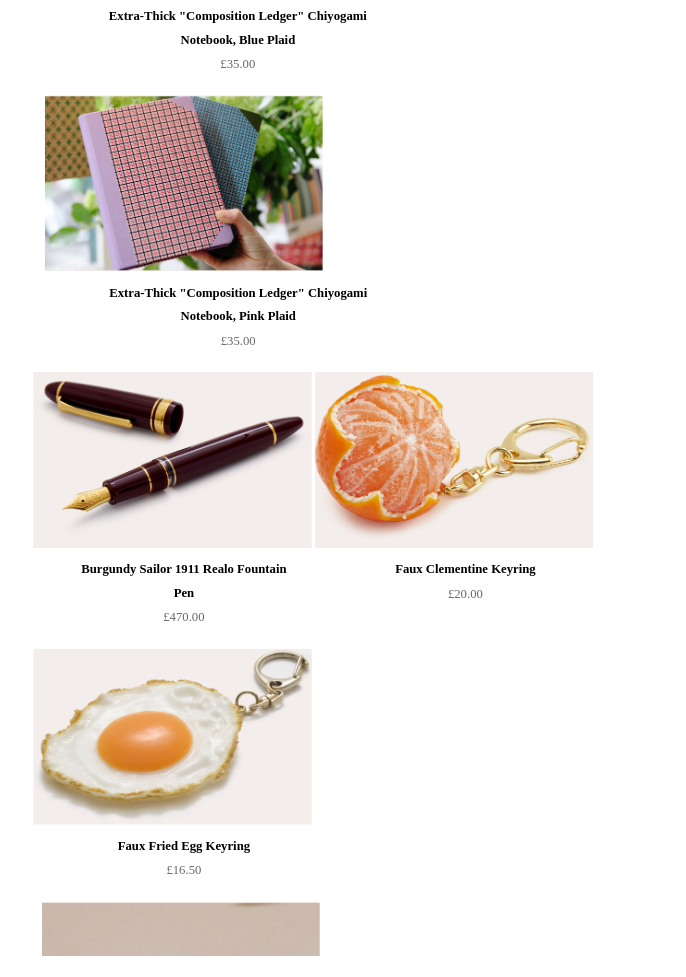 scroll, scrollTop: 1407, scrollLeft: 0, axis: vertical 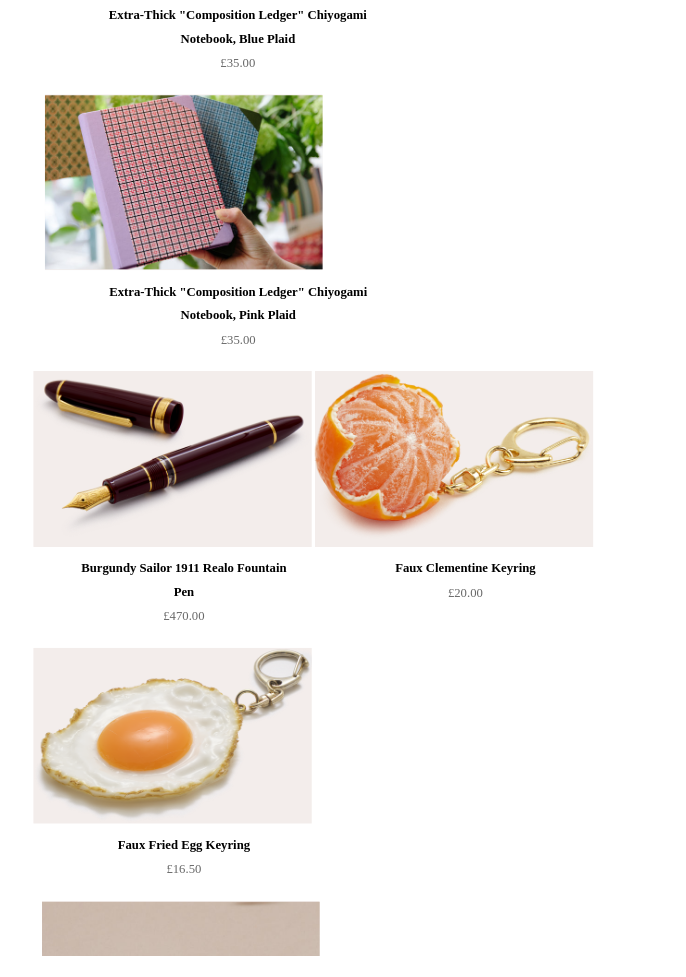 click at bounding box center (188, 186) 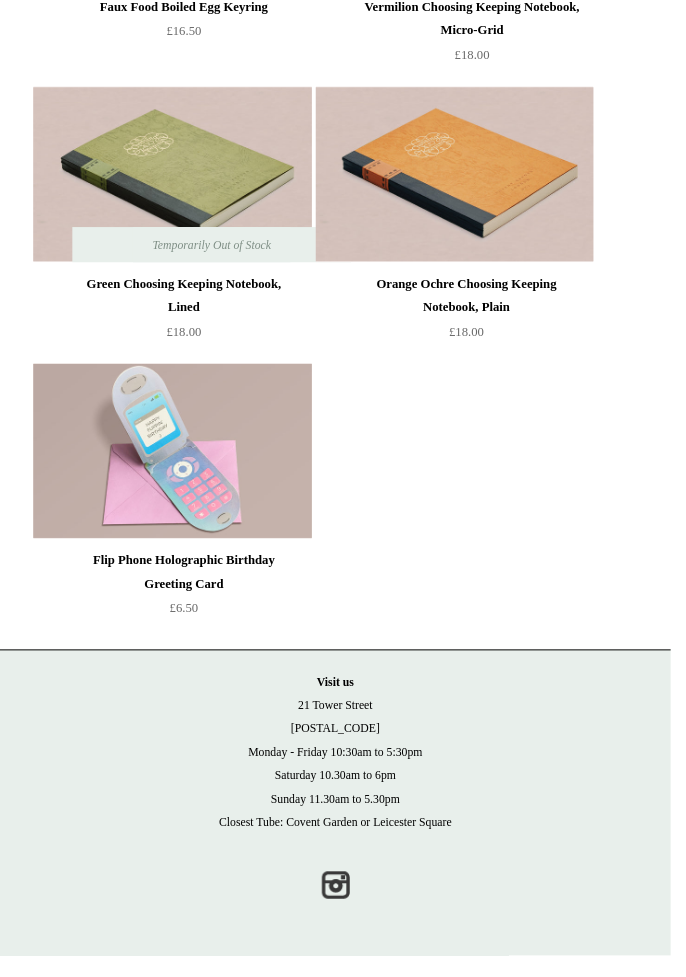 scroll, scrollTop: 8274, scrollLeft: 0, axis: vertical 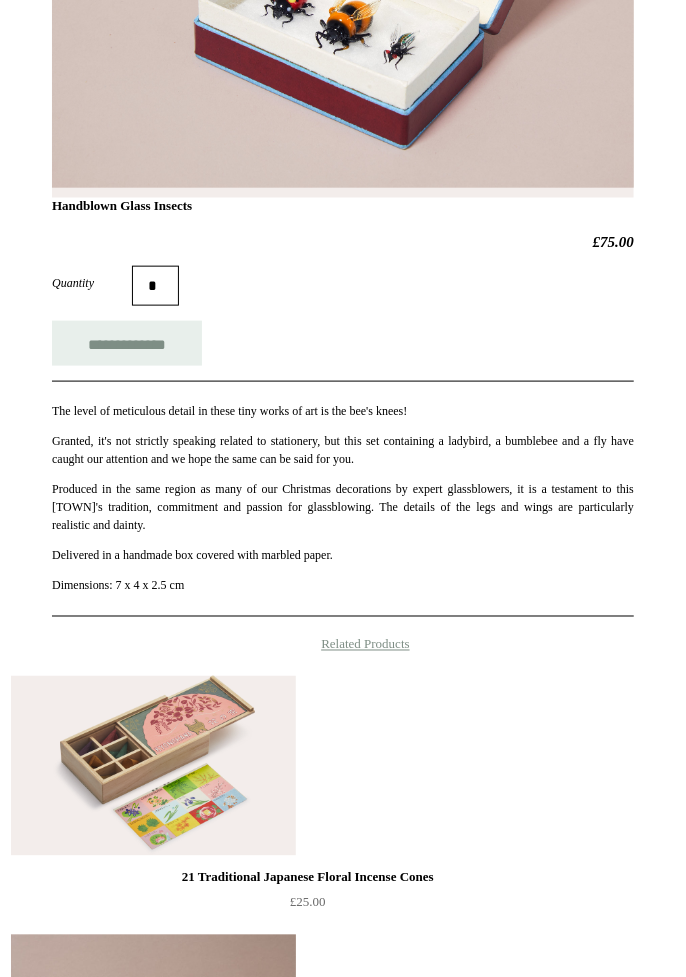 click at bounding box center [153, 766] 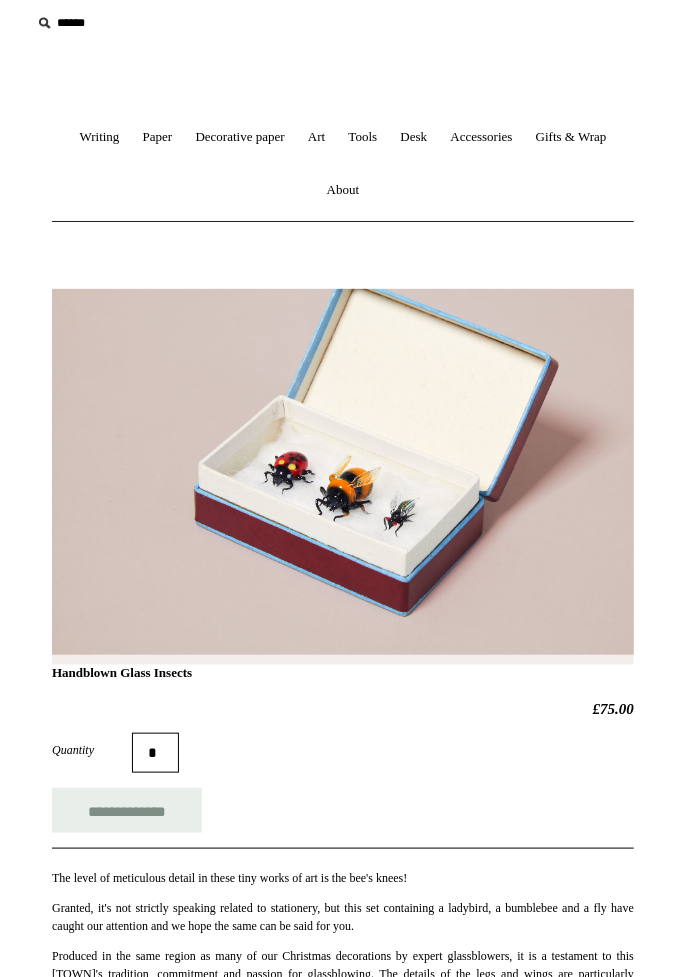 scroll, scrollTop: 0, scrollLeft: 0, axis: both 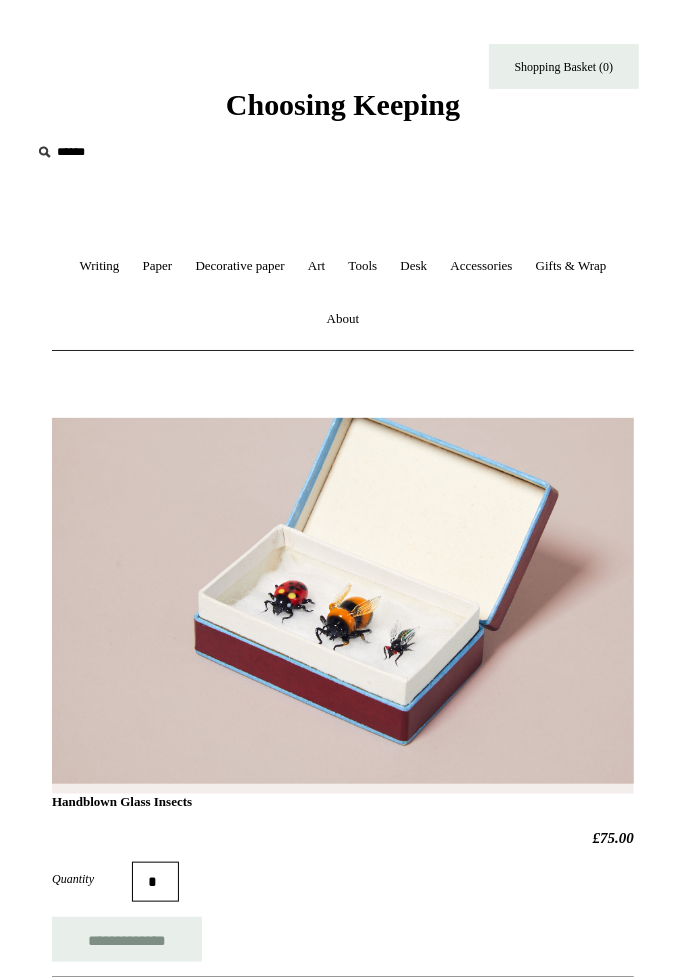 click on "Accessories +" at bounding box center [481, 266] 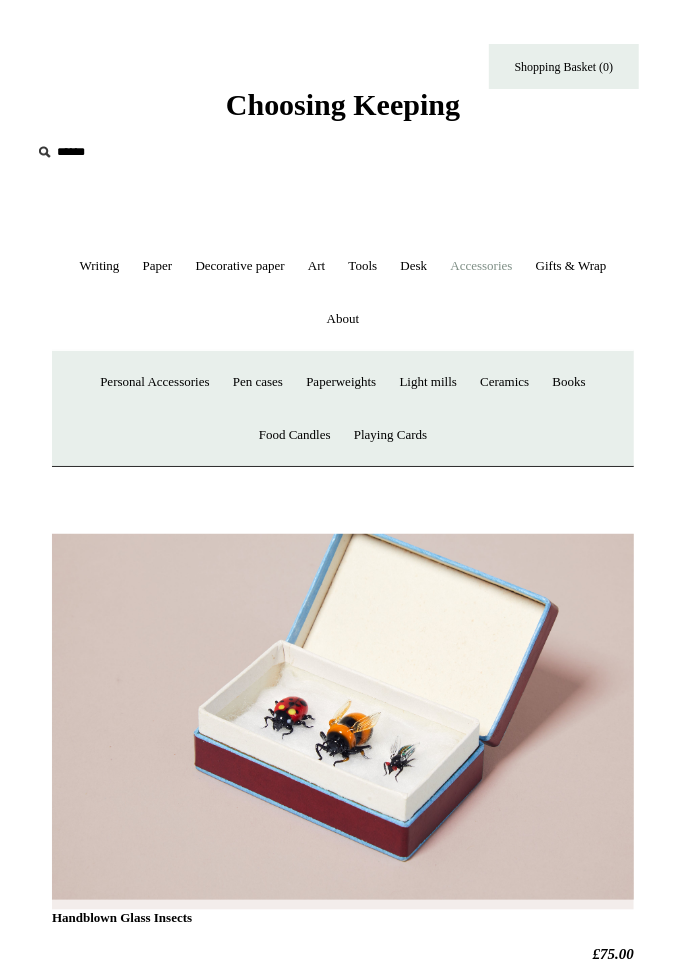 click on "Ceramics  +" at bounding box center (504, 382) 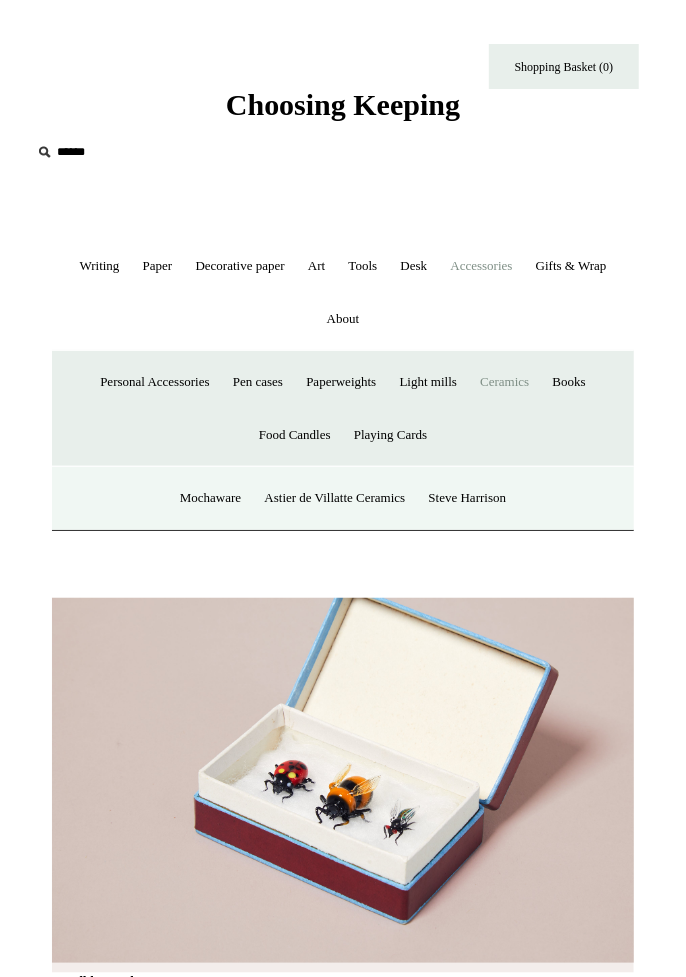 click on "Ceramics  -" at bounding box center (504, 382) 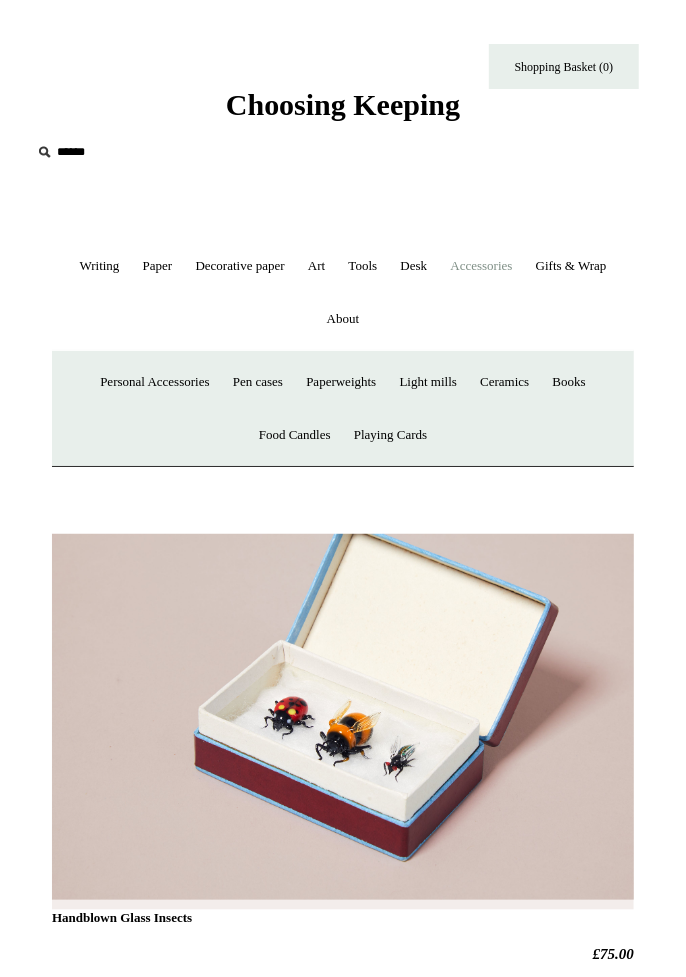 click on "Ceramics  +" at bounding box center (504, 382) 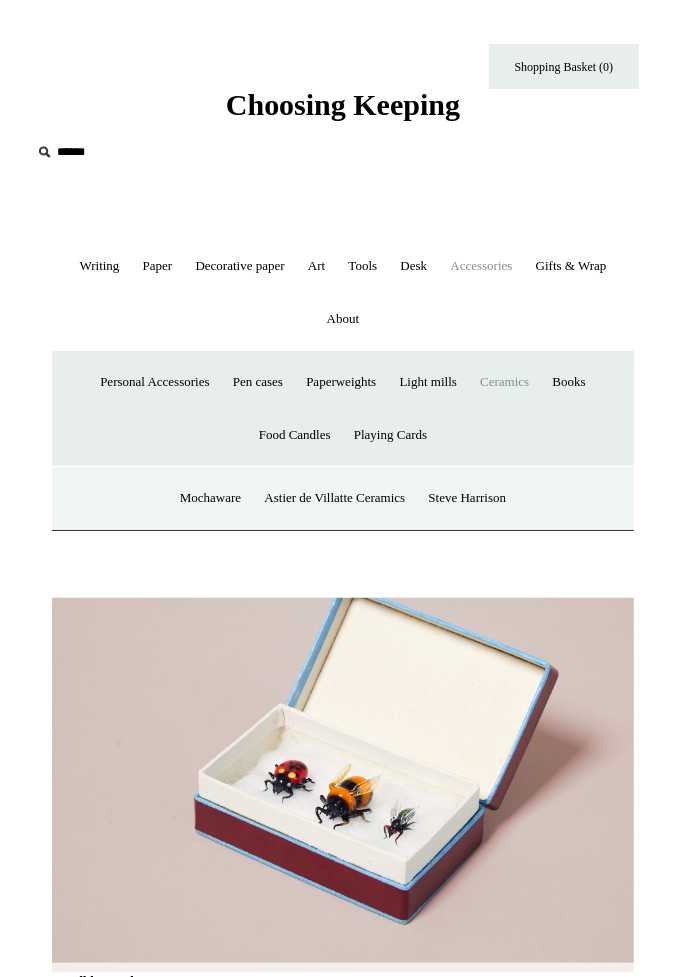 click on "Astier de Villatte Ceramics" at bounding box center [334, 498] 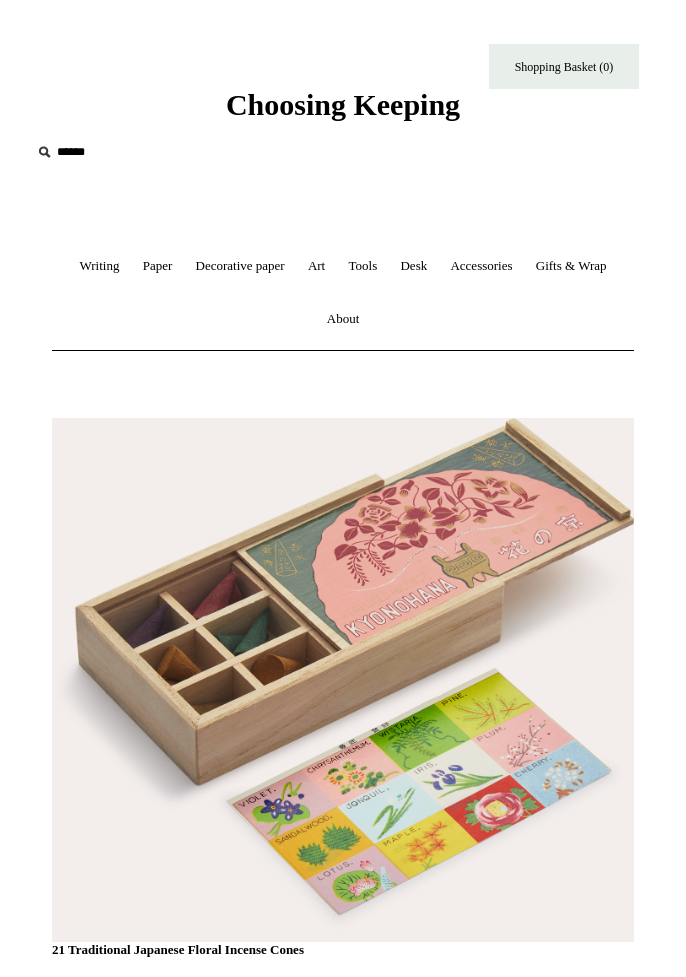 scroll, scrollTop: 0, scrollLeft: 0, axis: both 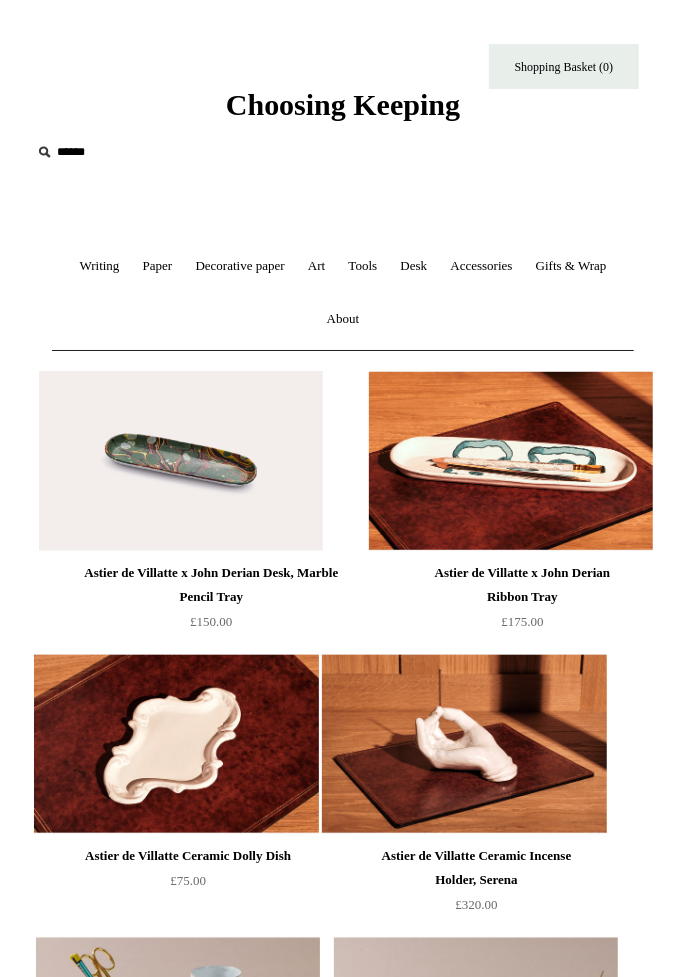 click on "Accessories +" at bounding box center [481, 266] 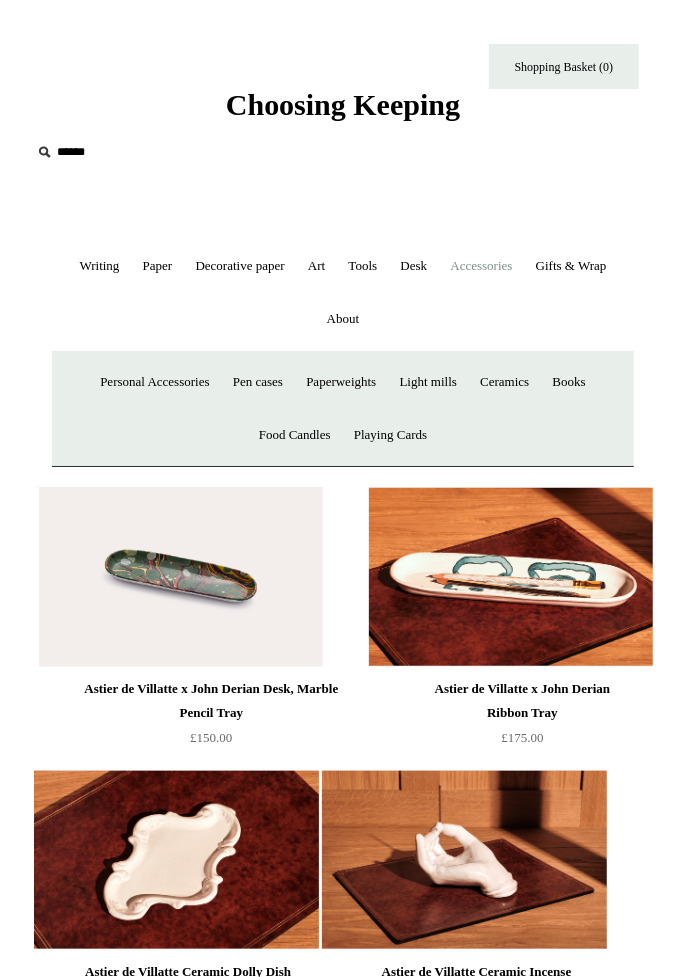 click on "Personal Accessories +" at bounding box center (154, 382) 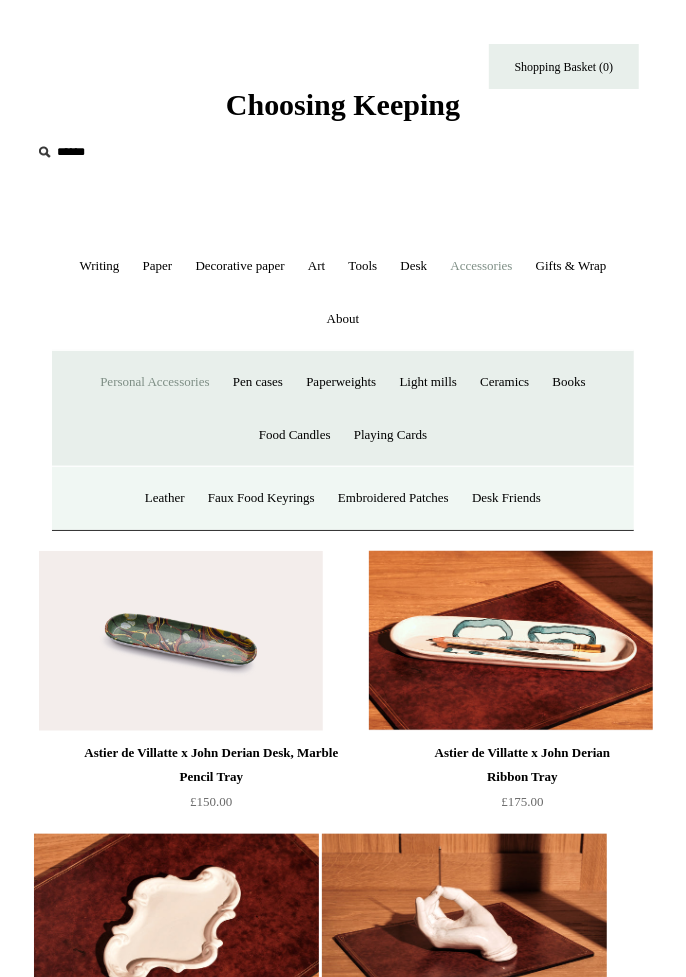 click on "Faux Food Keyrings" at bounding box center [261, 498] 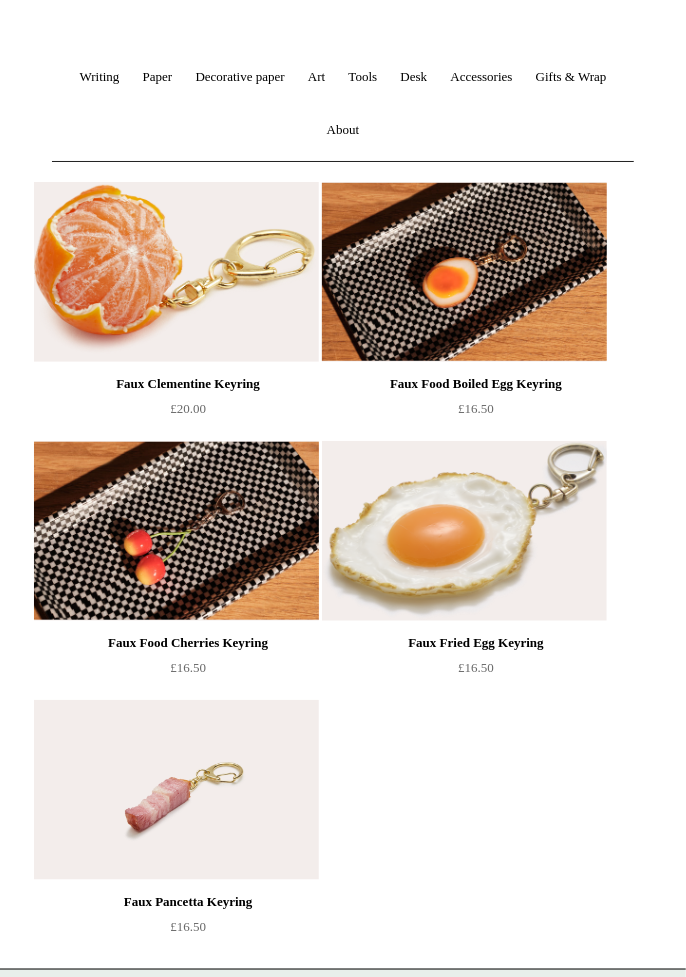 scroll, scrollTop: 191, scrollLeft: 0, axis: vertical 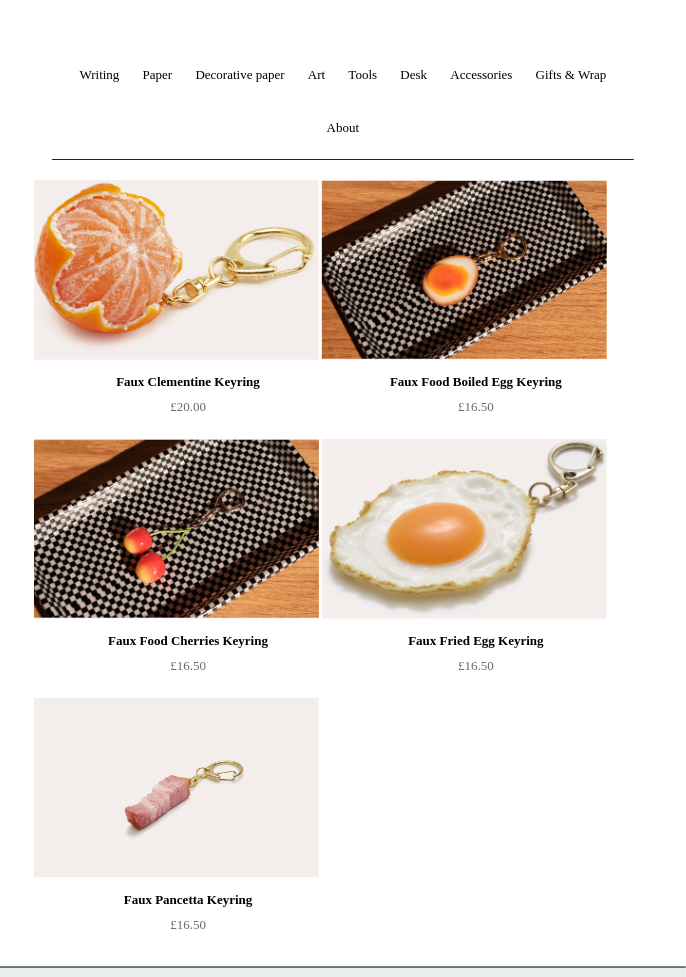 click at bounding box center (176, 529) 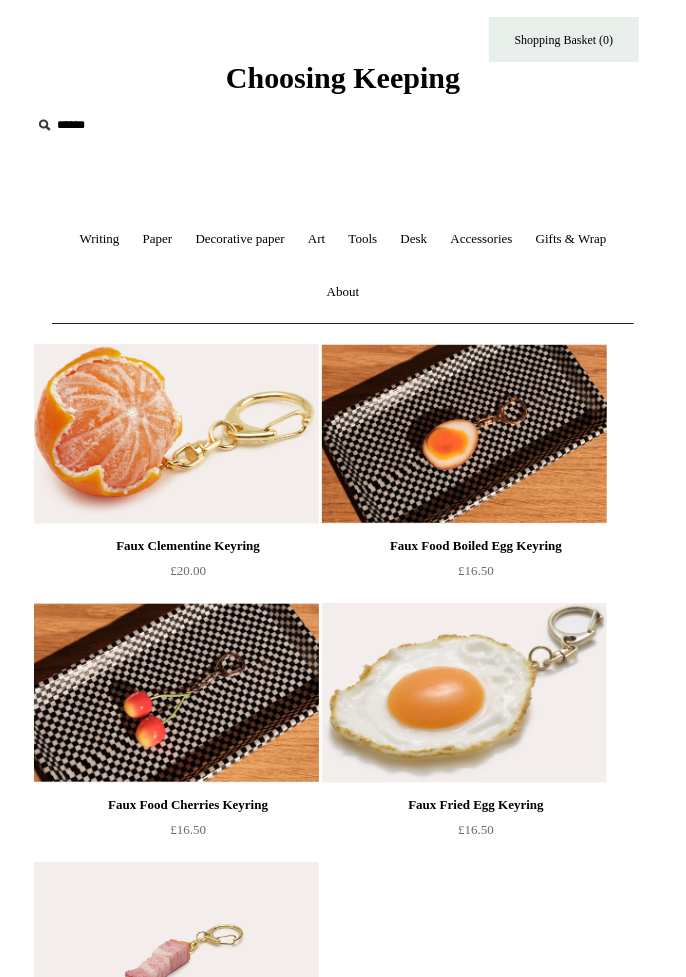 scroll, scrollTop: 0, scrollLeft: 0, axis: both 